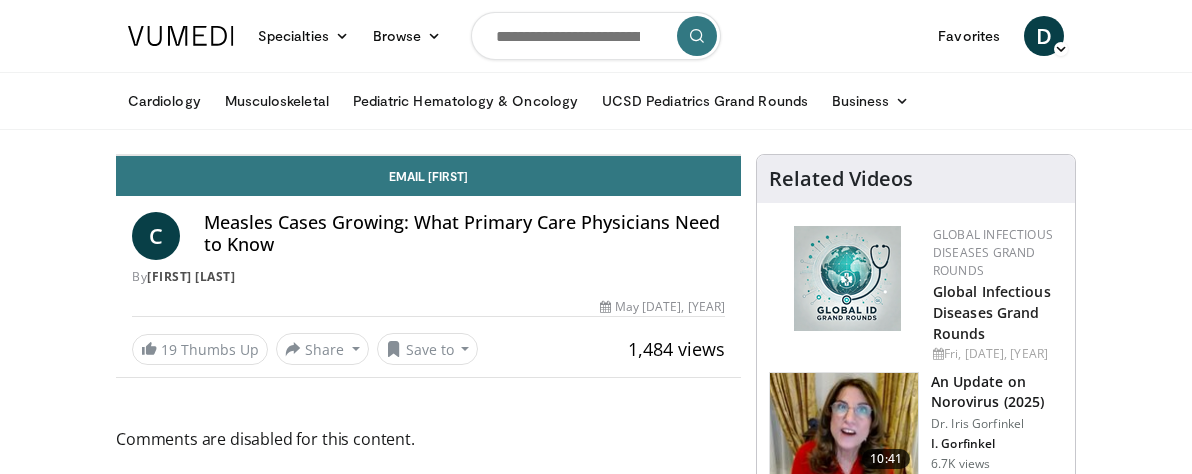 scroll, scrollTop: 0, scrollLeft: 0, axis: both 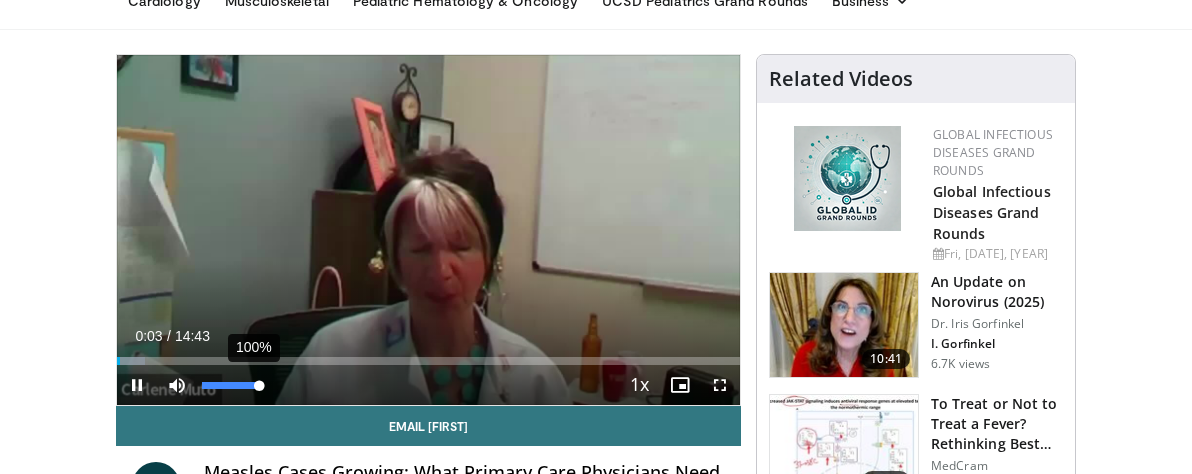drag, startPoint x: 112, startPoint y: 454, endPoint x: 169, endPoint y: 466, distance: 58.249462 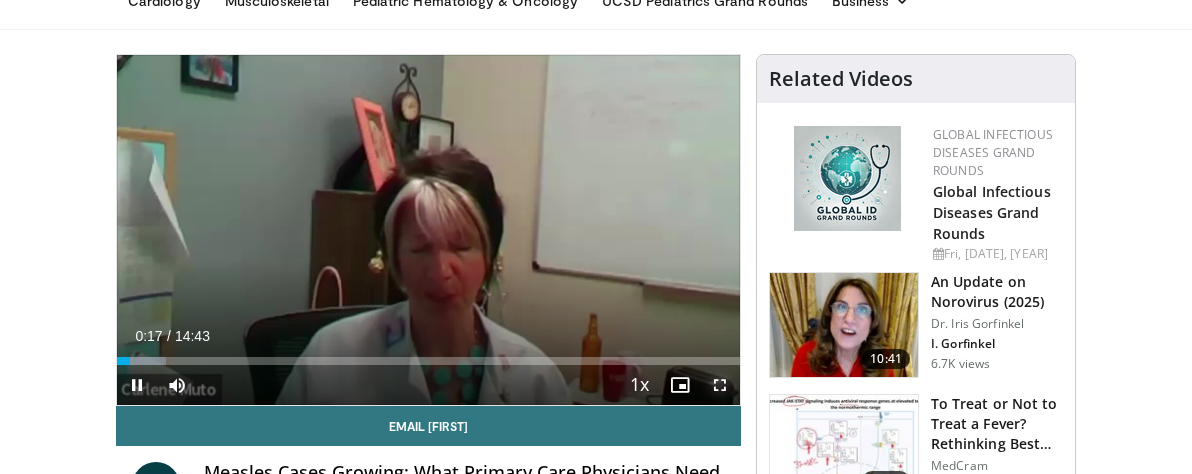click at bounding box center [720, 385] 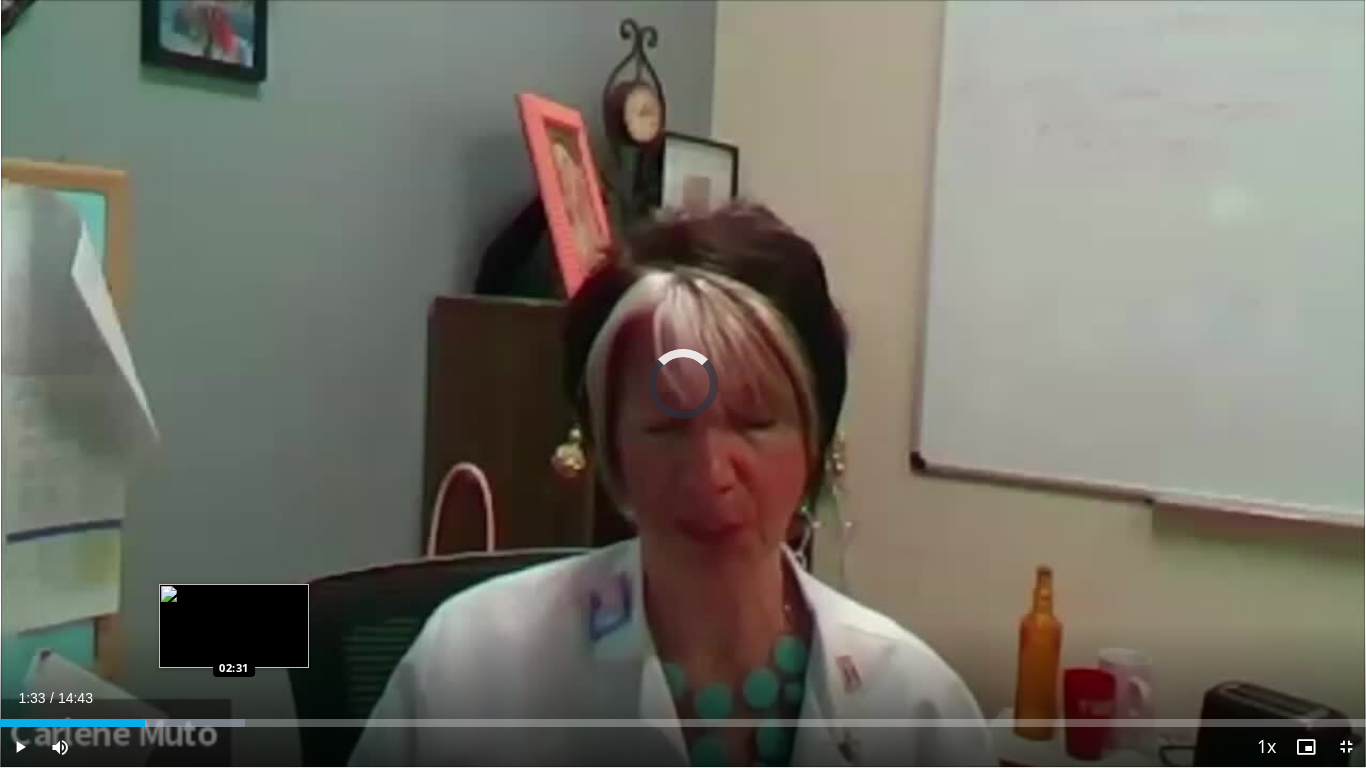 click on "Loaded :  17.96% 01:33 02:31" at bounding box center (683, 717) 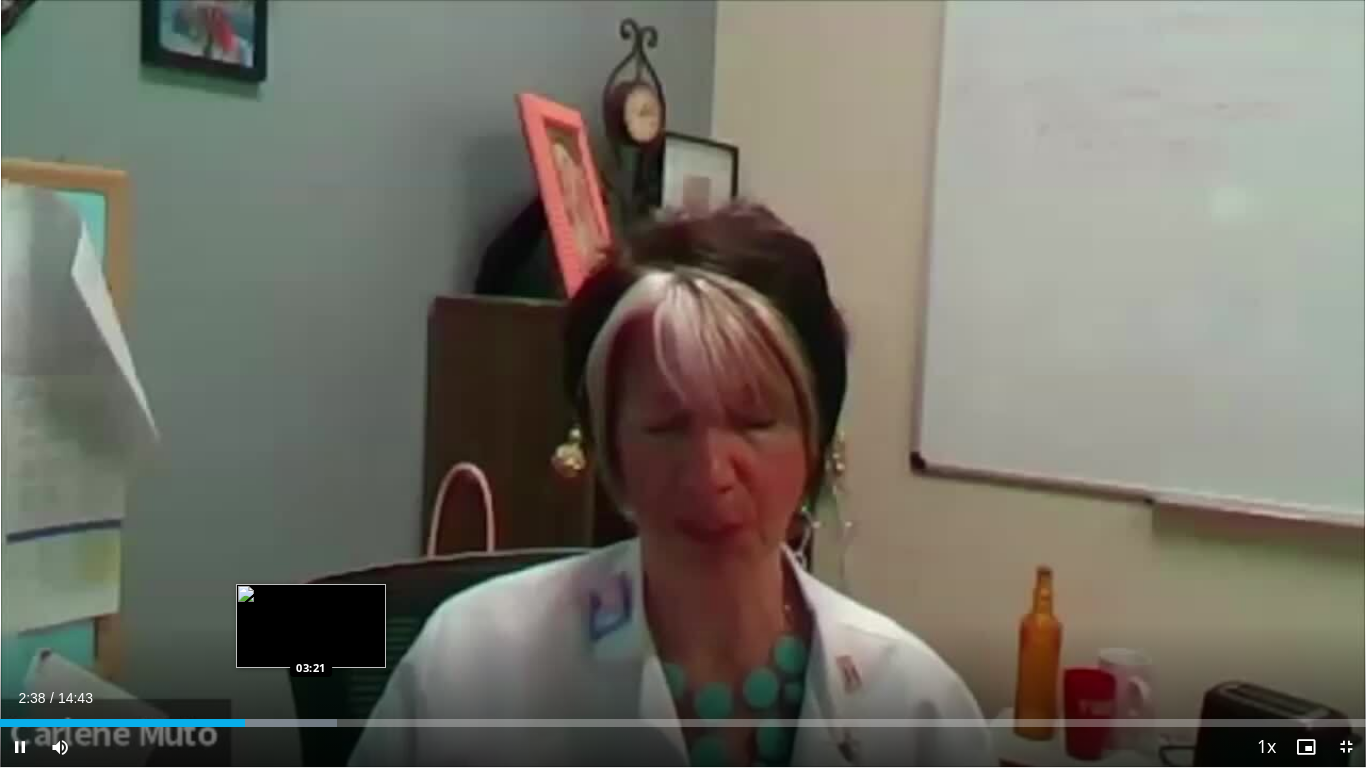 click on "Loaded :  24.70% 02:38 03:21" at bounding box center [683, 723] 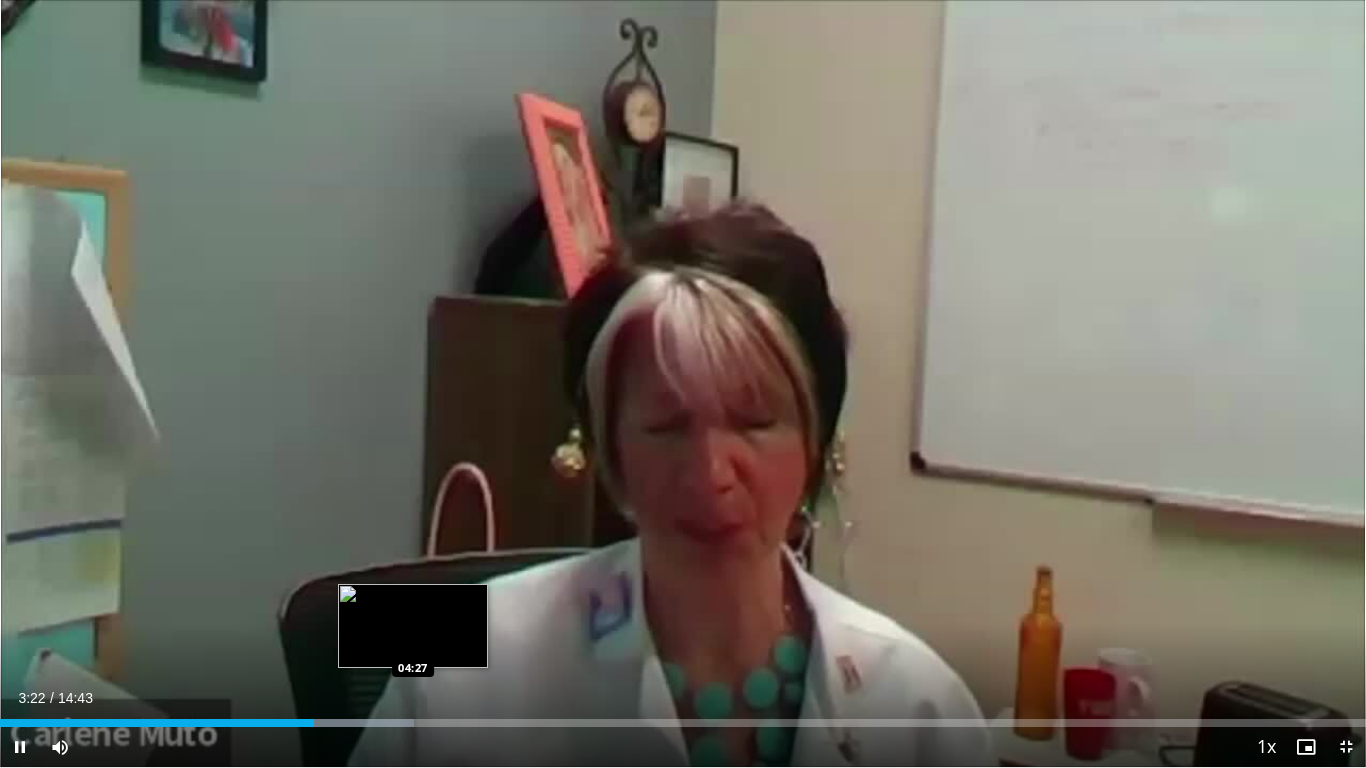 click at bounding box center (340, 723) 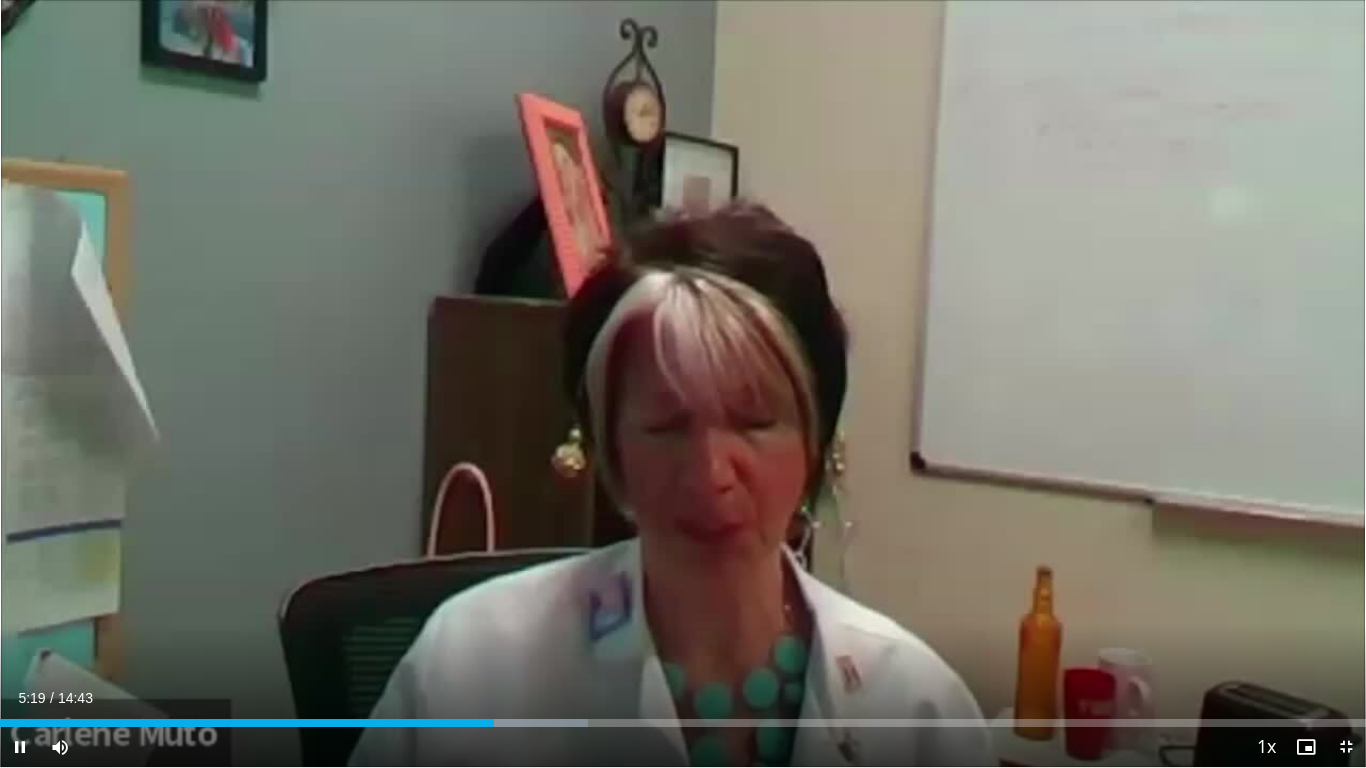 click on "**********" at bounding box center (683, 384) 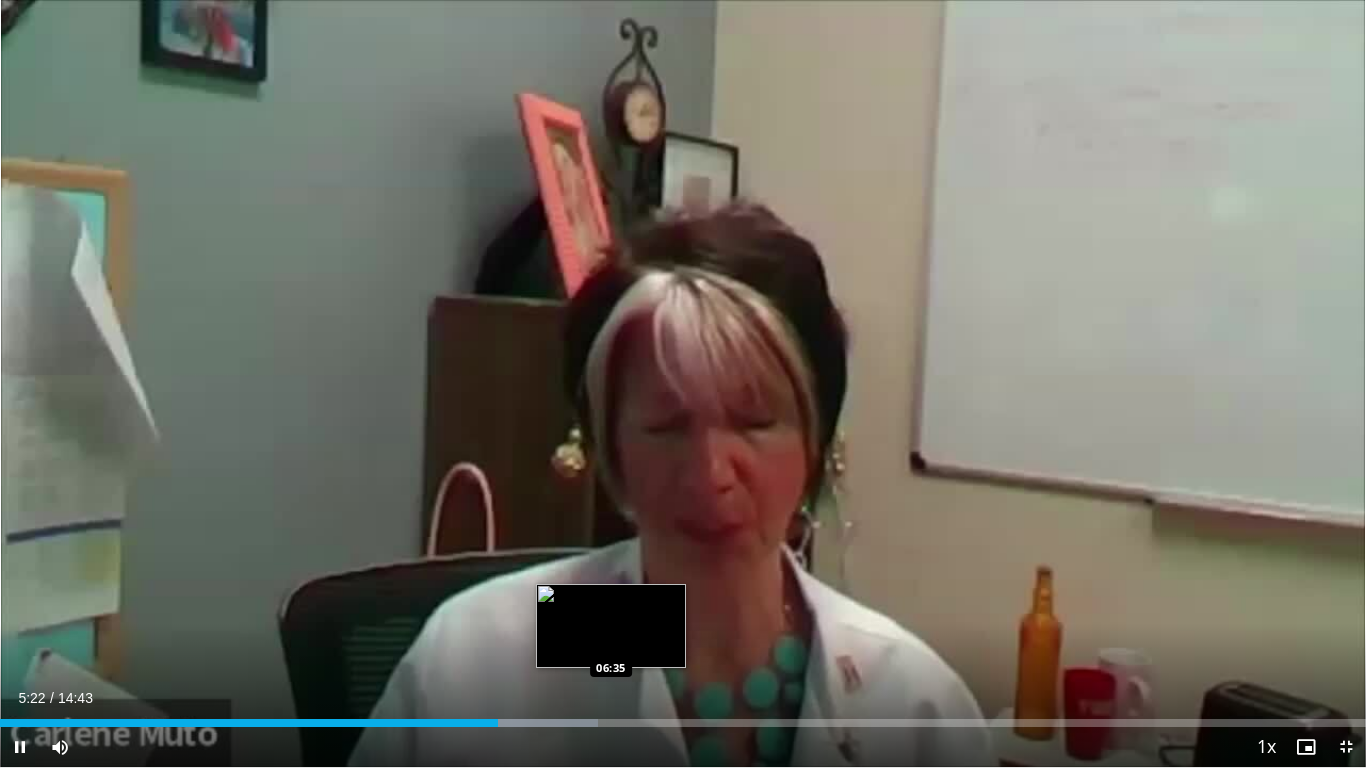 click on "Loaded :  43.79% [TIME] [TIME]" at bounding box center [683, 723] 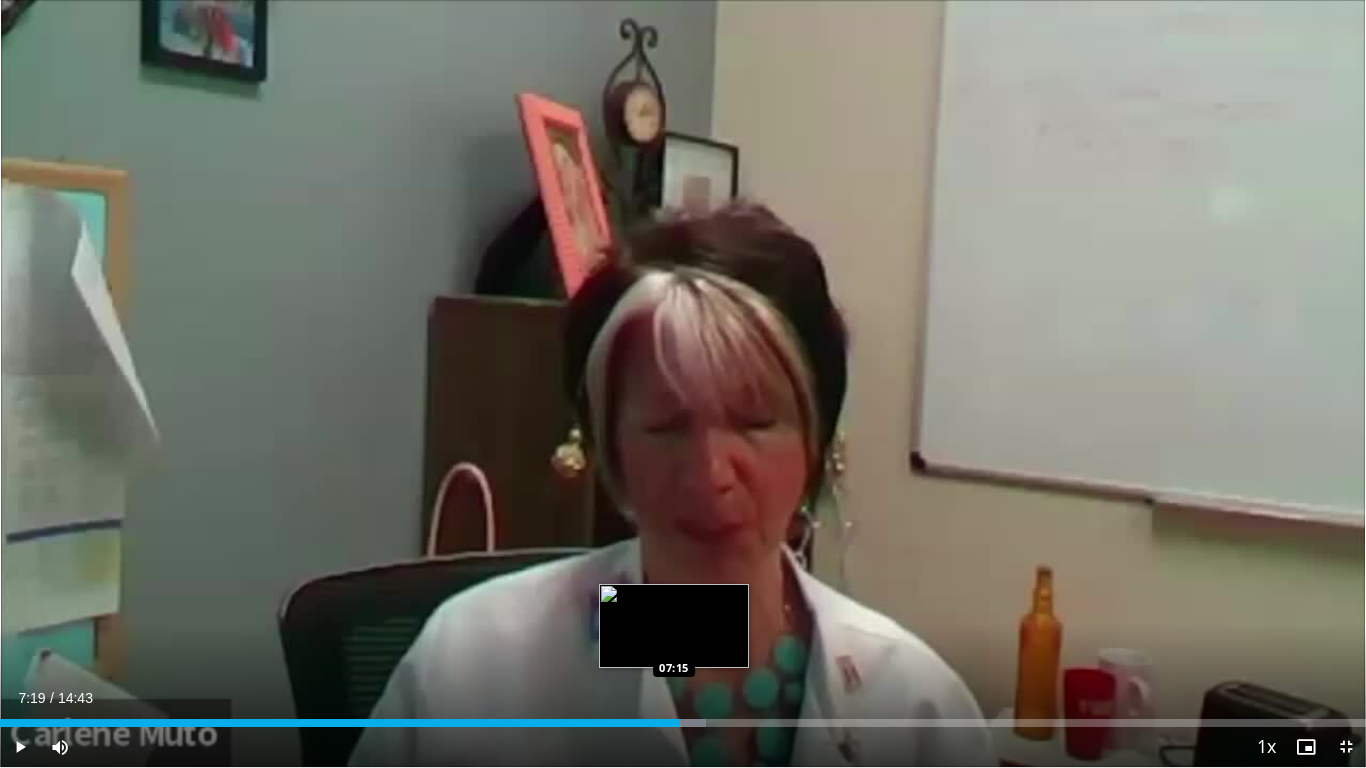 click on "Loaded :  51.66% [TIME] [TIME]" at bounding box center (683, 717) 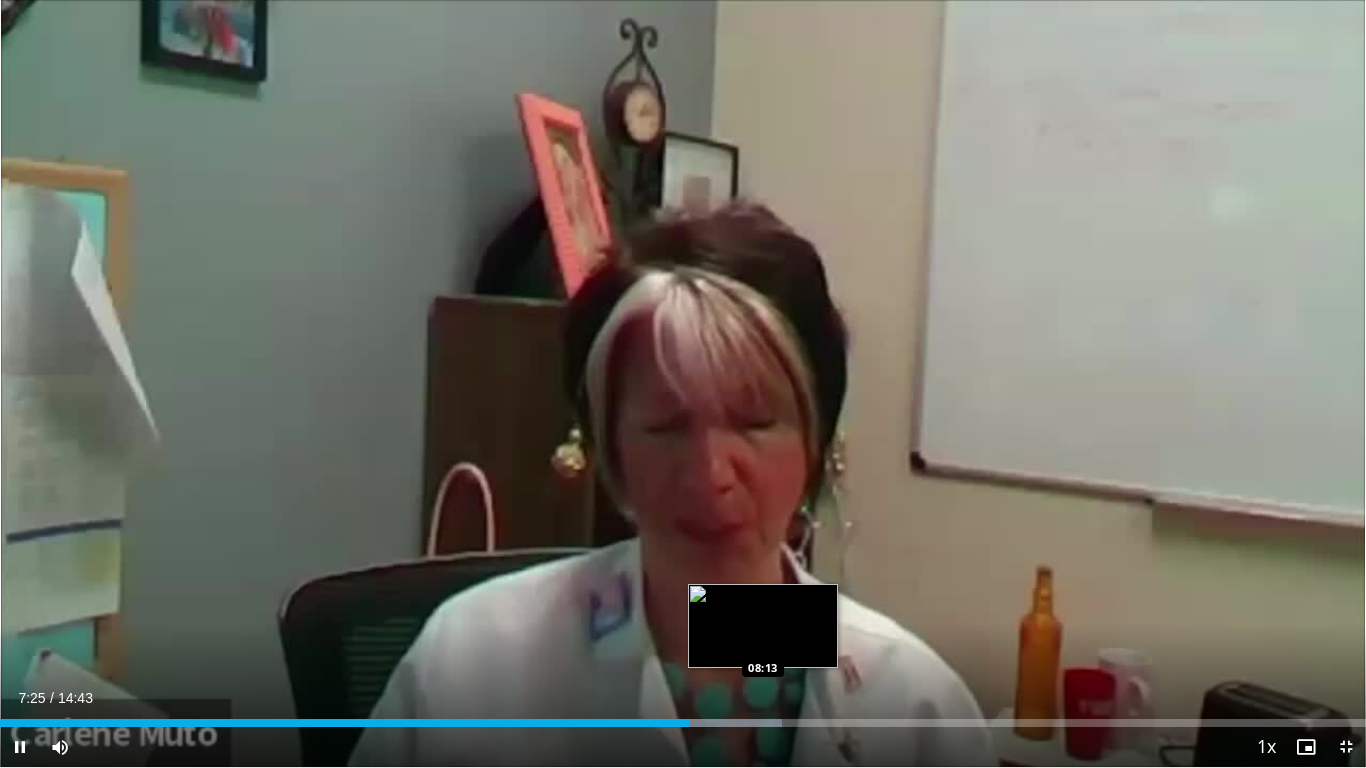 click on "Loaded :  57.27% 07:25 08:13" at bounding box center [683, 723] 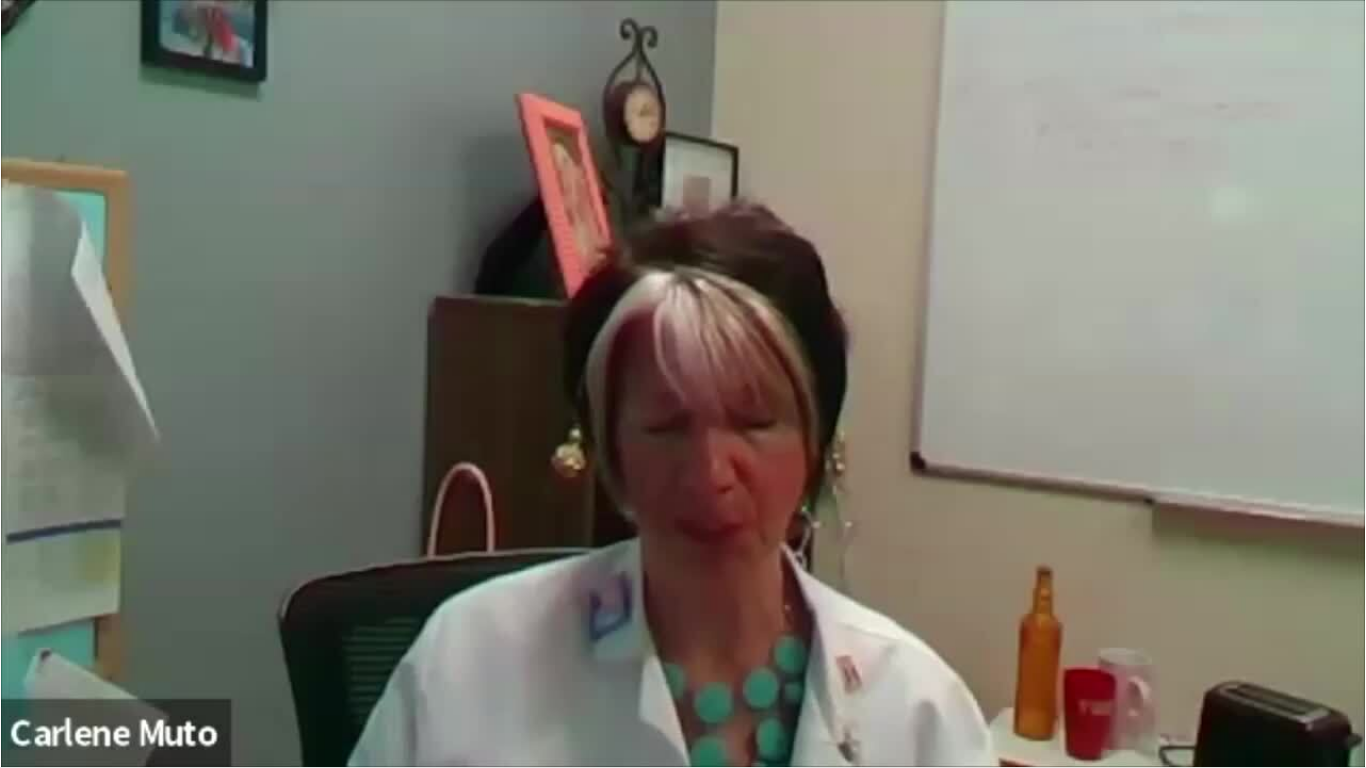 click on "**********" at bounding box center [683, 384] 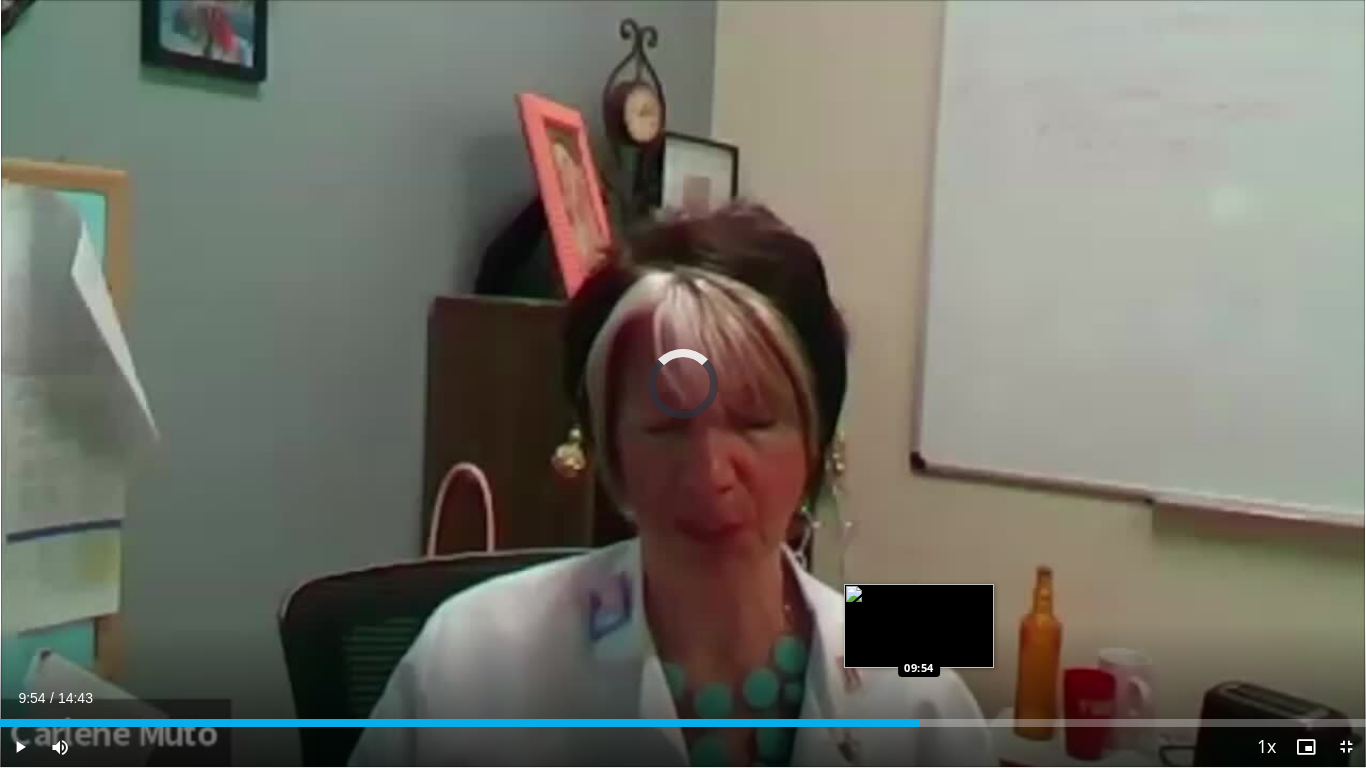 click on "Loaded :  64.01% 09:54 09:54" at bounding box center [683, 723] 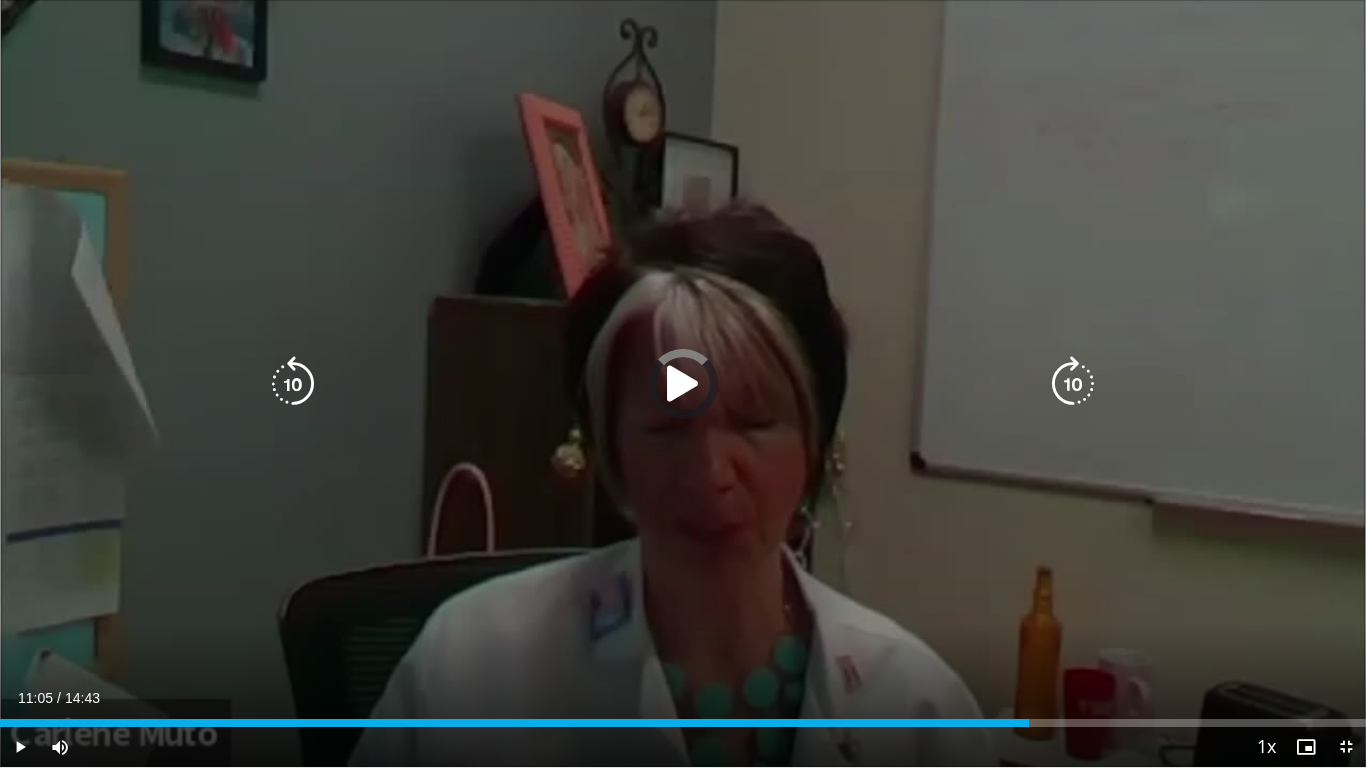 click on "Loaded :  75.24% 11:05 11:05" at bounding box center [683, 723] 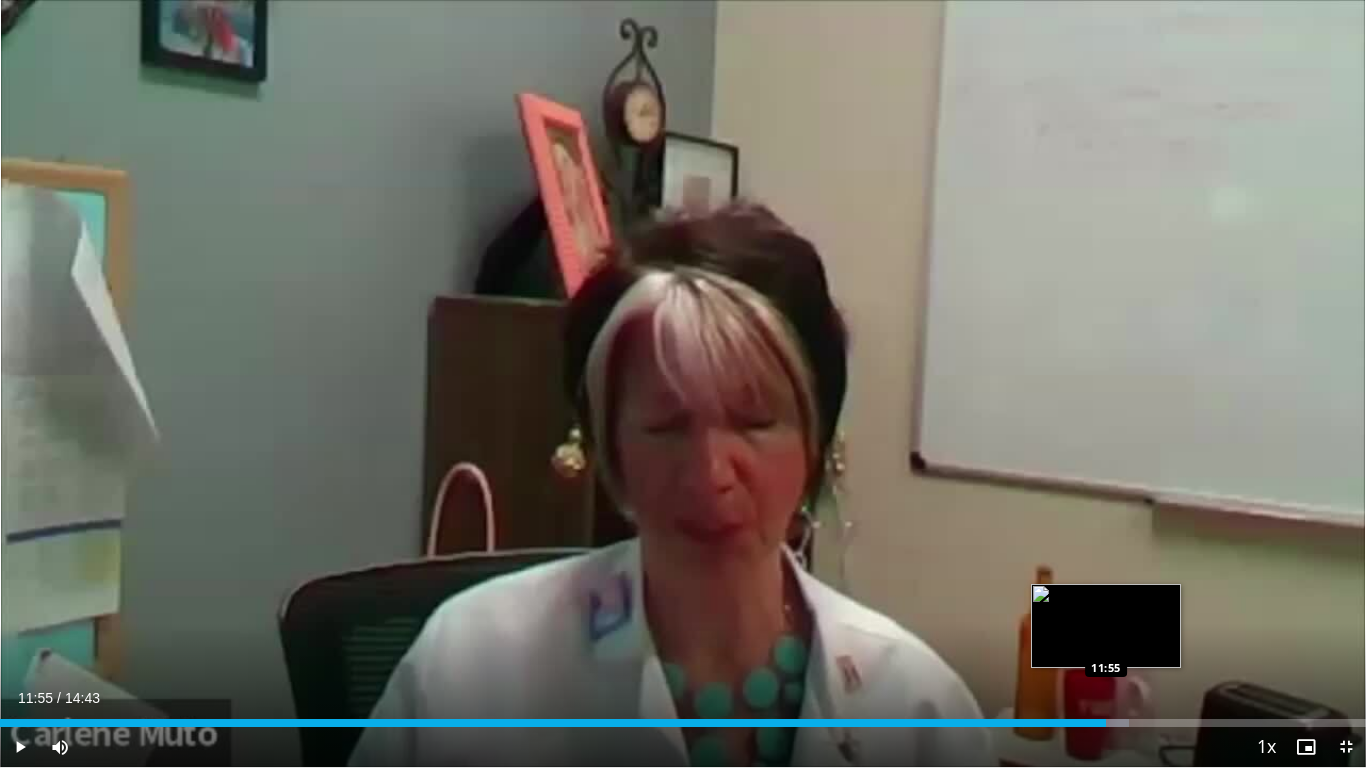 click on "Loaded :  82.65% 11:55 11:55" at bounding box center (683, 723) 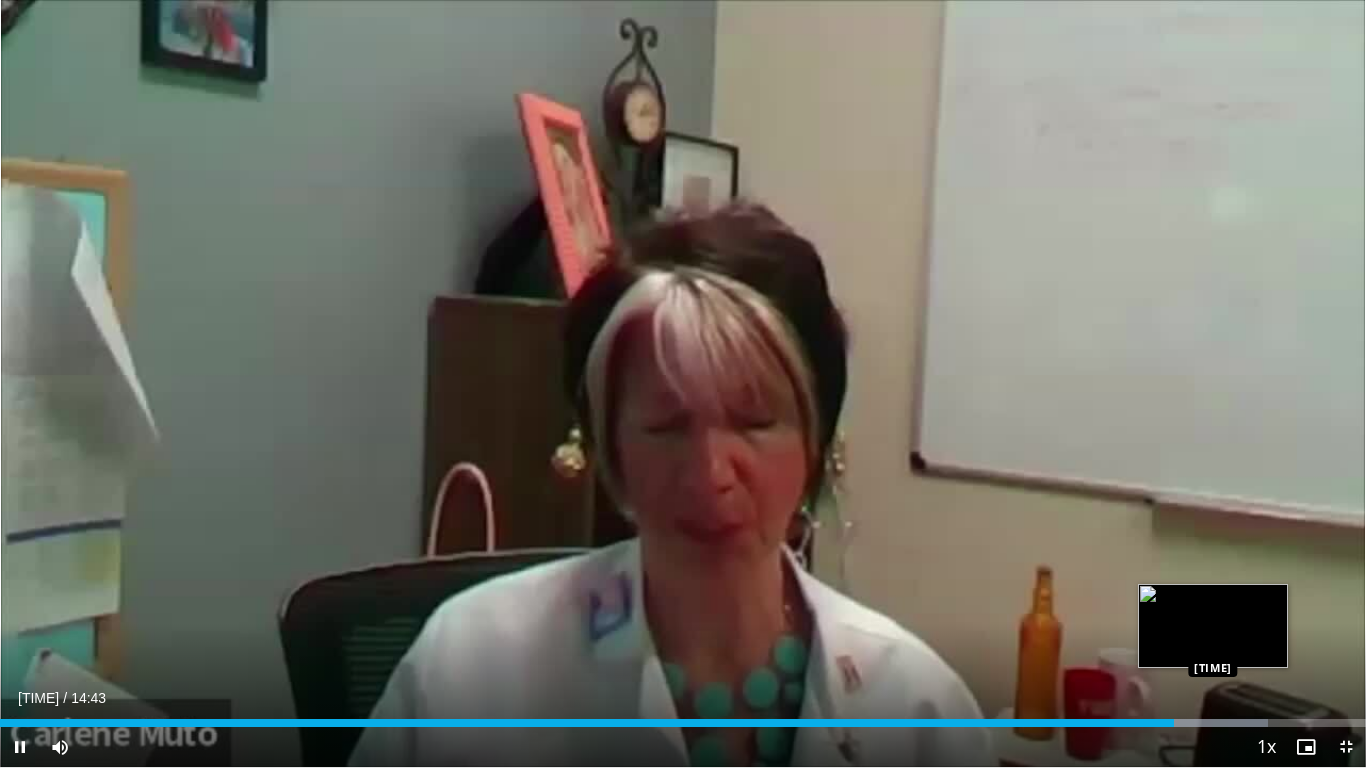click on "Loaded :  92.84% 12:38 13:04" at bounding box center (683, 717) 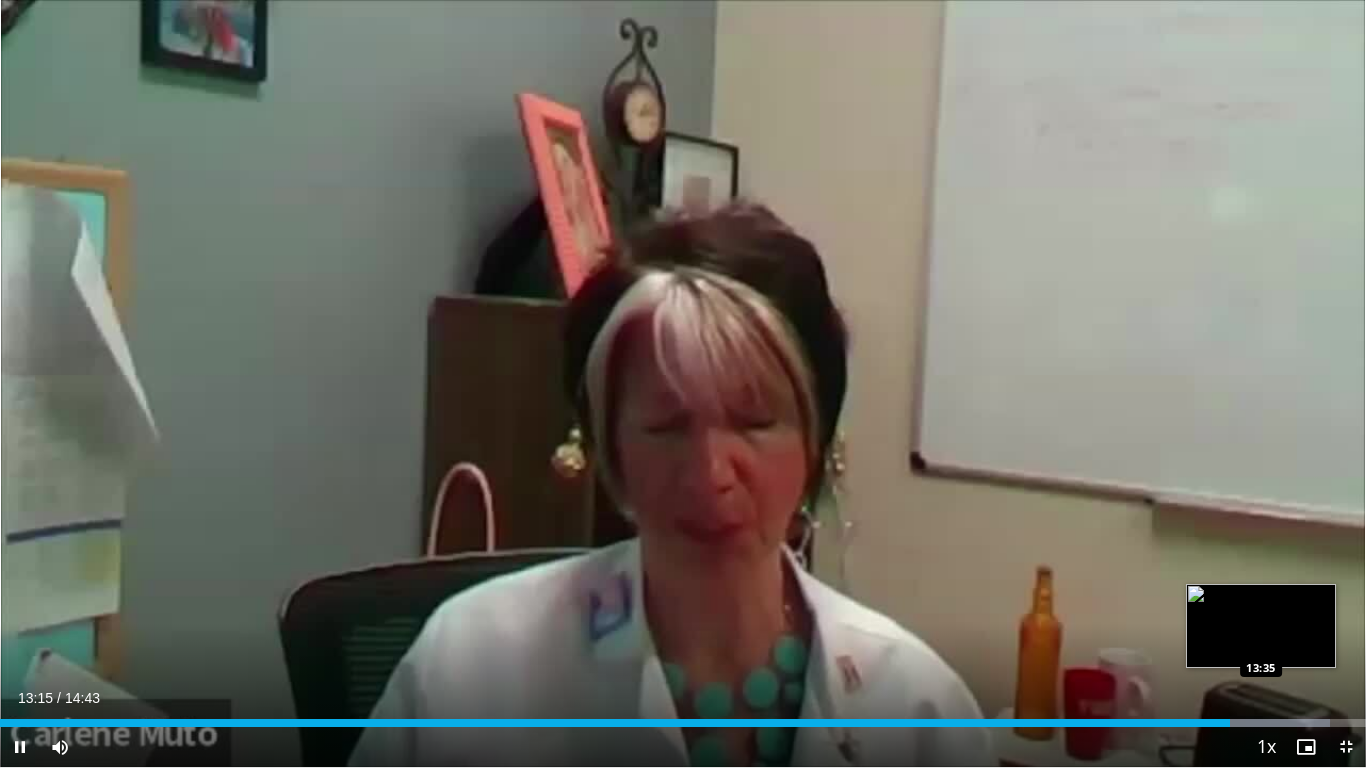 click on "**********" at bounding box center (683, 384) 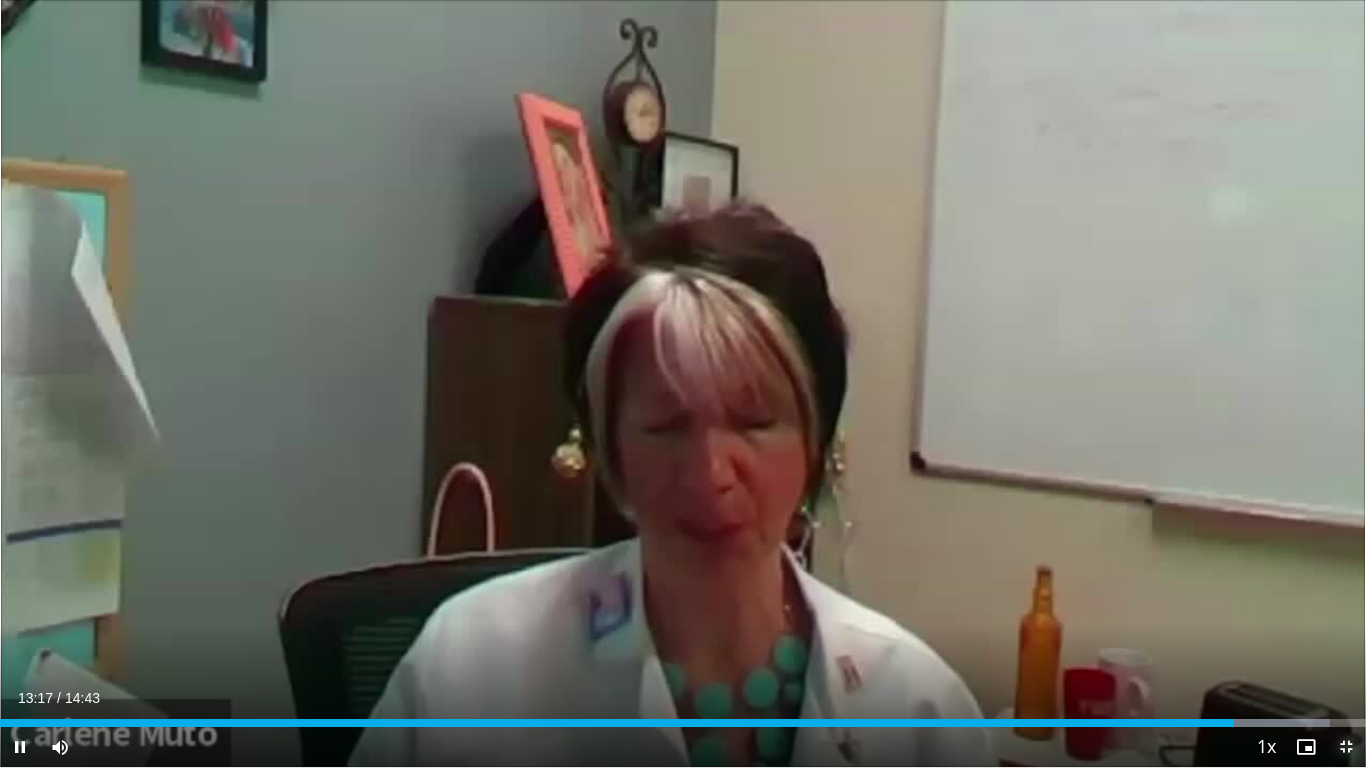 click at bounding box center (1346, 747) 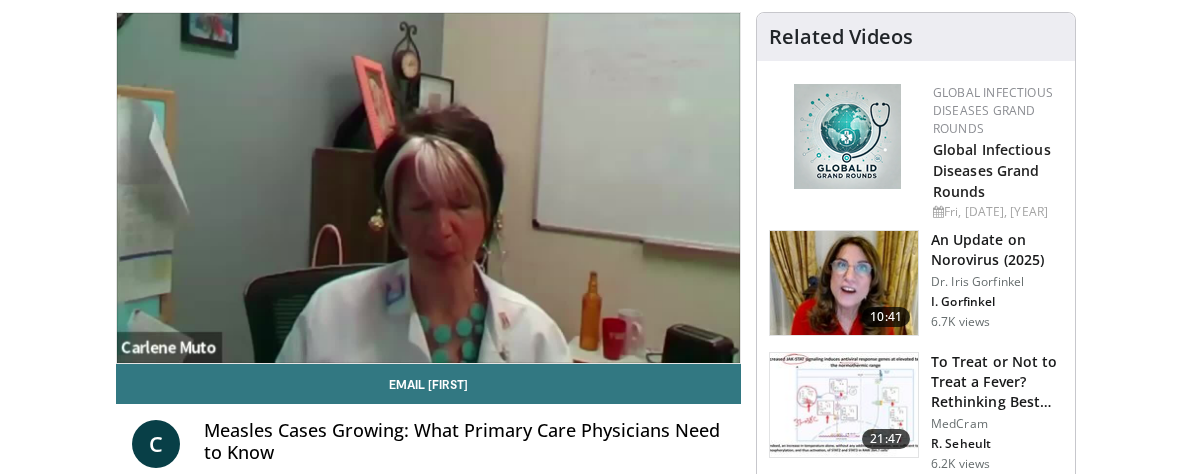 scroll, scrollTop: 180, scrollLeft: 0, axis: vertical 